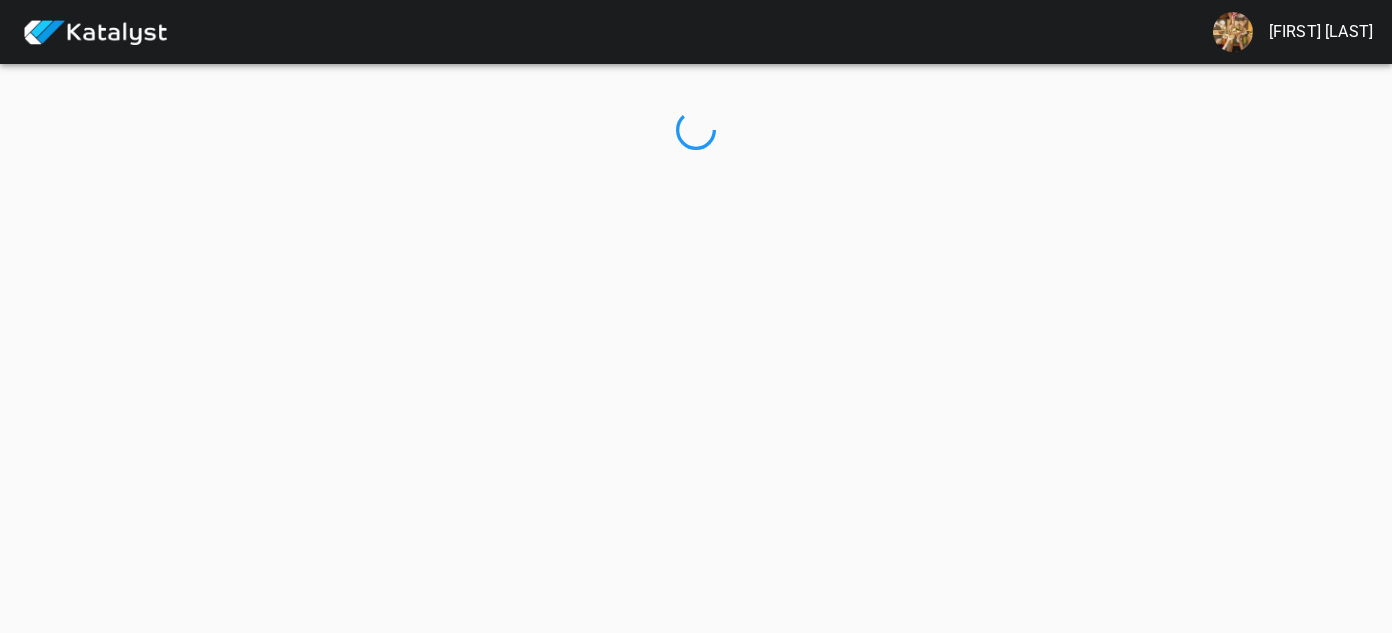 scroll, scrollTop: 0, scrollLeft: 0, axis: both 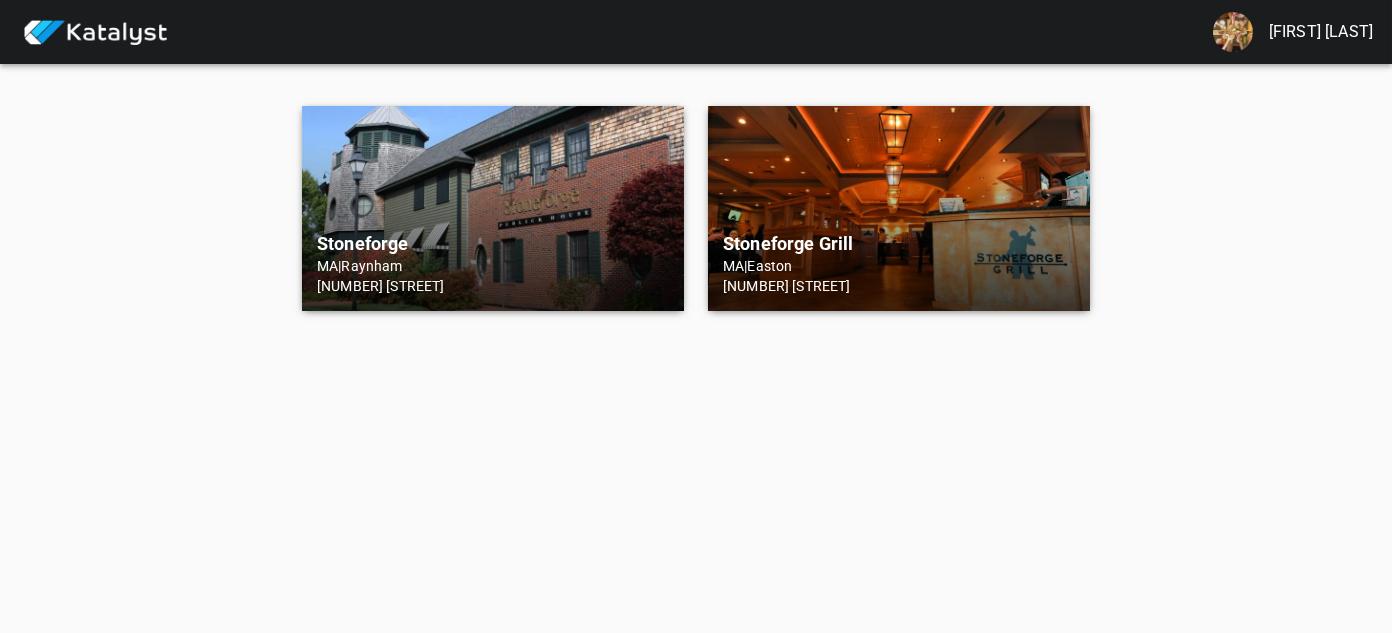 click on "Stoneforge" at bounding box center (493, 244) 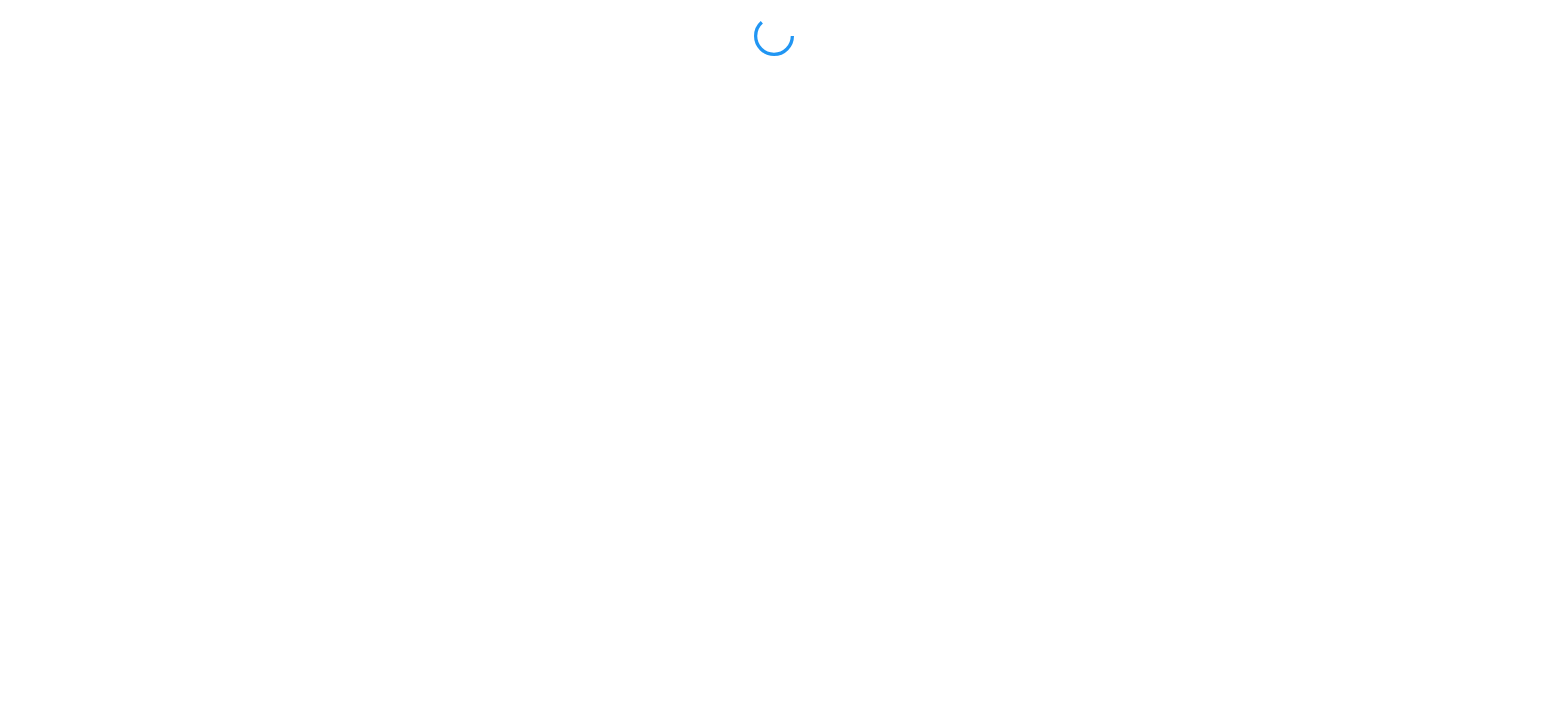 scroll, scrollTop: 0, scrollLeft: 0, axis: both 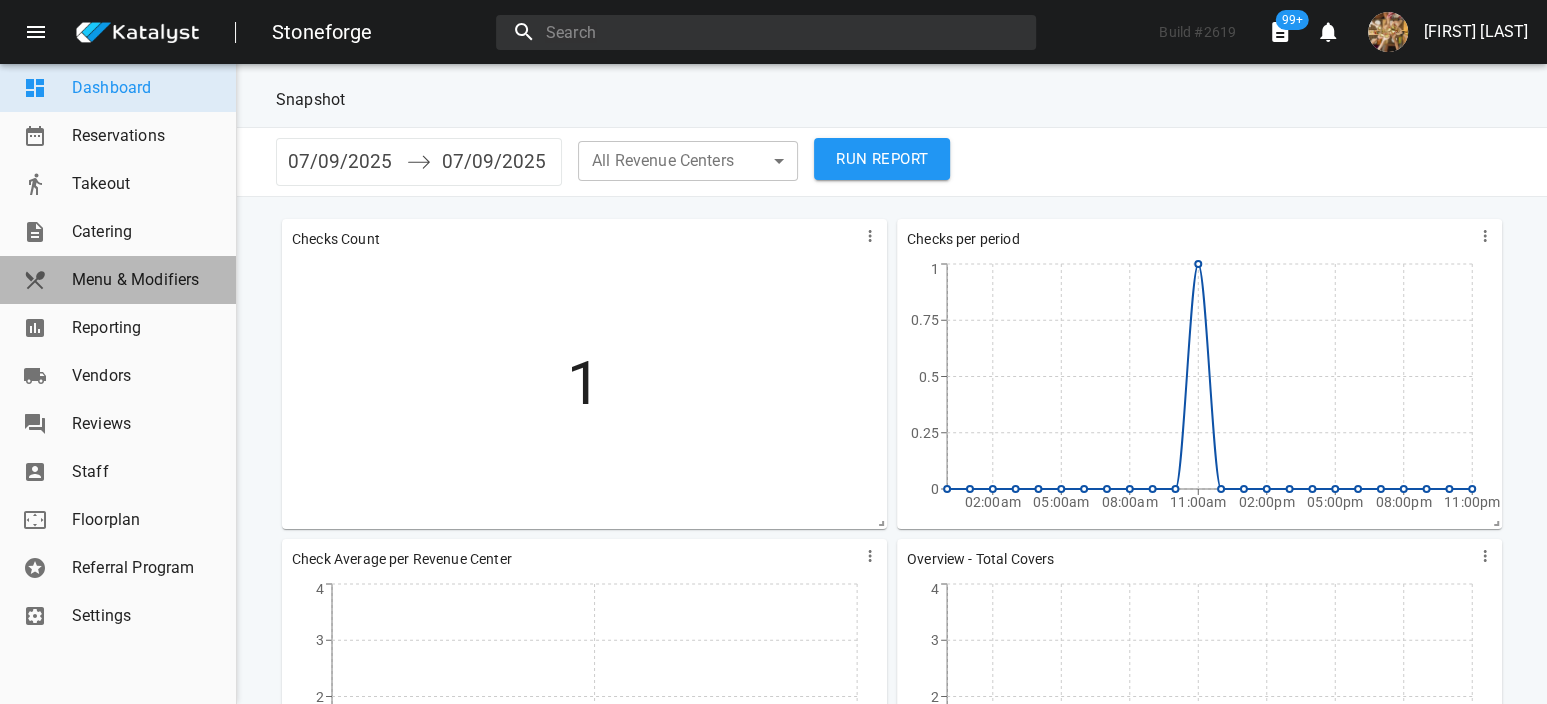 click on "Menu & Modifiers" at bounding box center (146, 280) 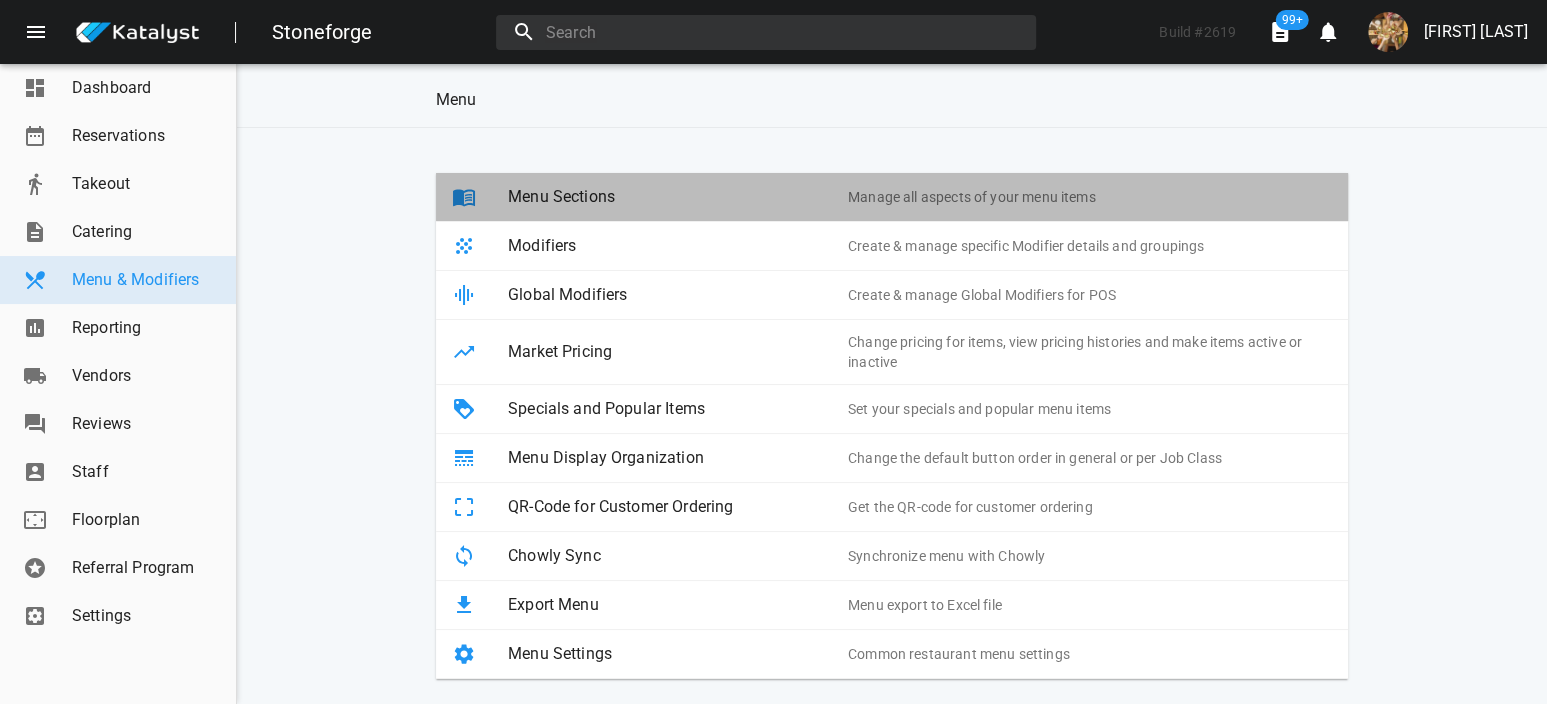click on "Menu Sections" at bounding box center (678, 197) 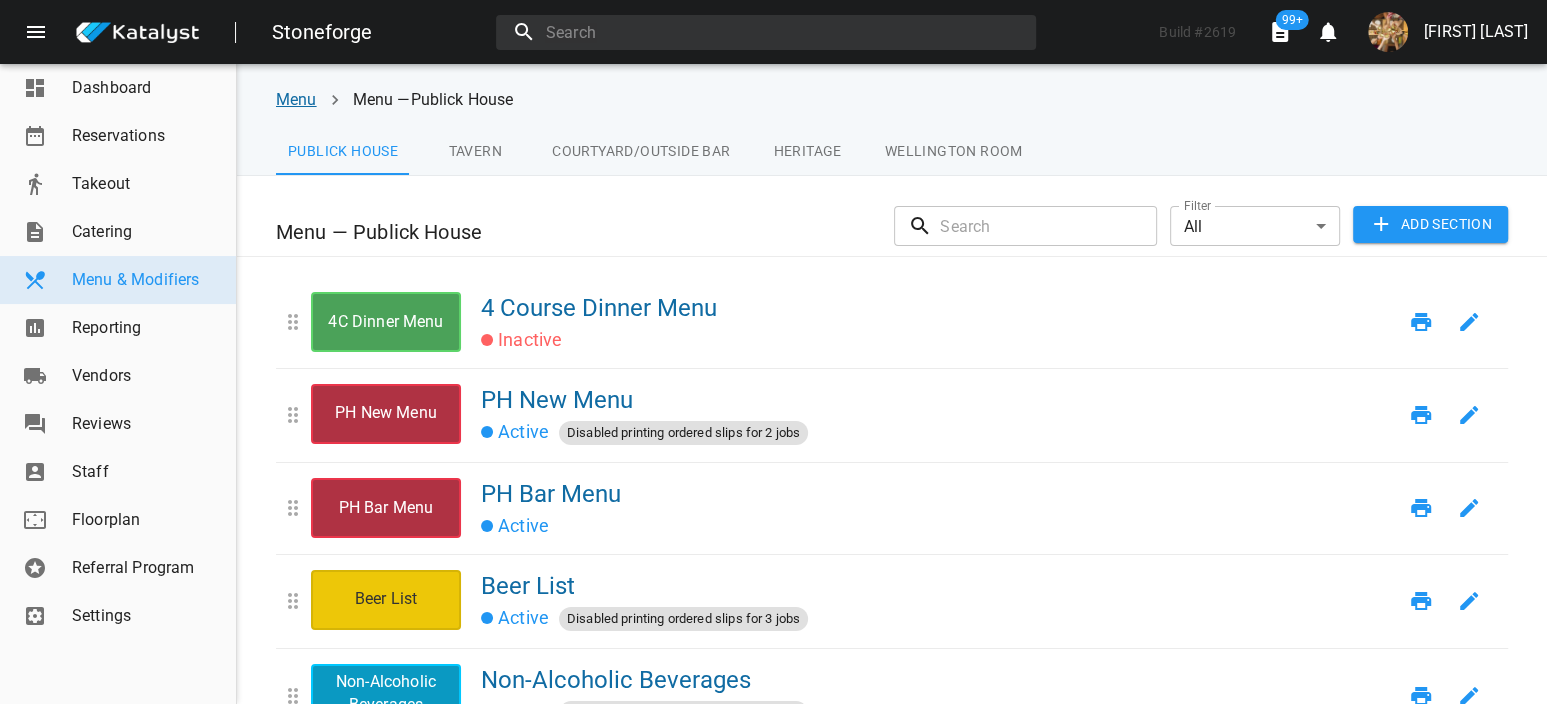 click on "Menu" at bounding box center (296, 99) 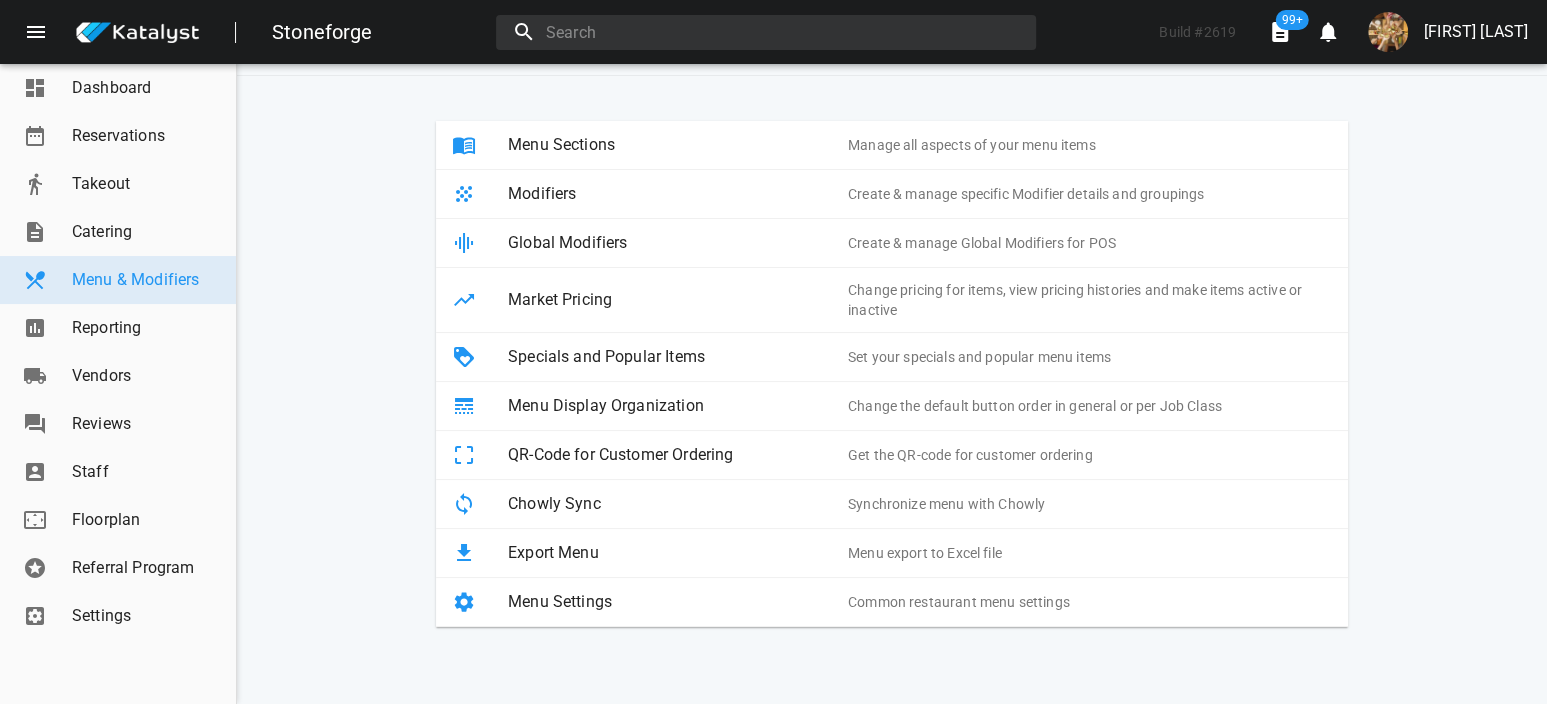 scroll, scrollTop: 0, scrollLeft: 0, axis: both 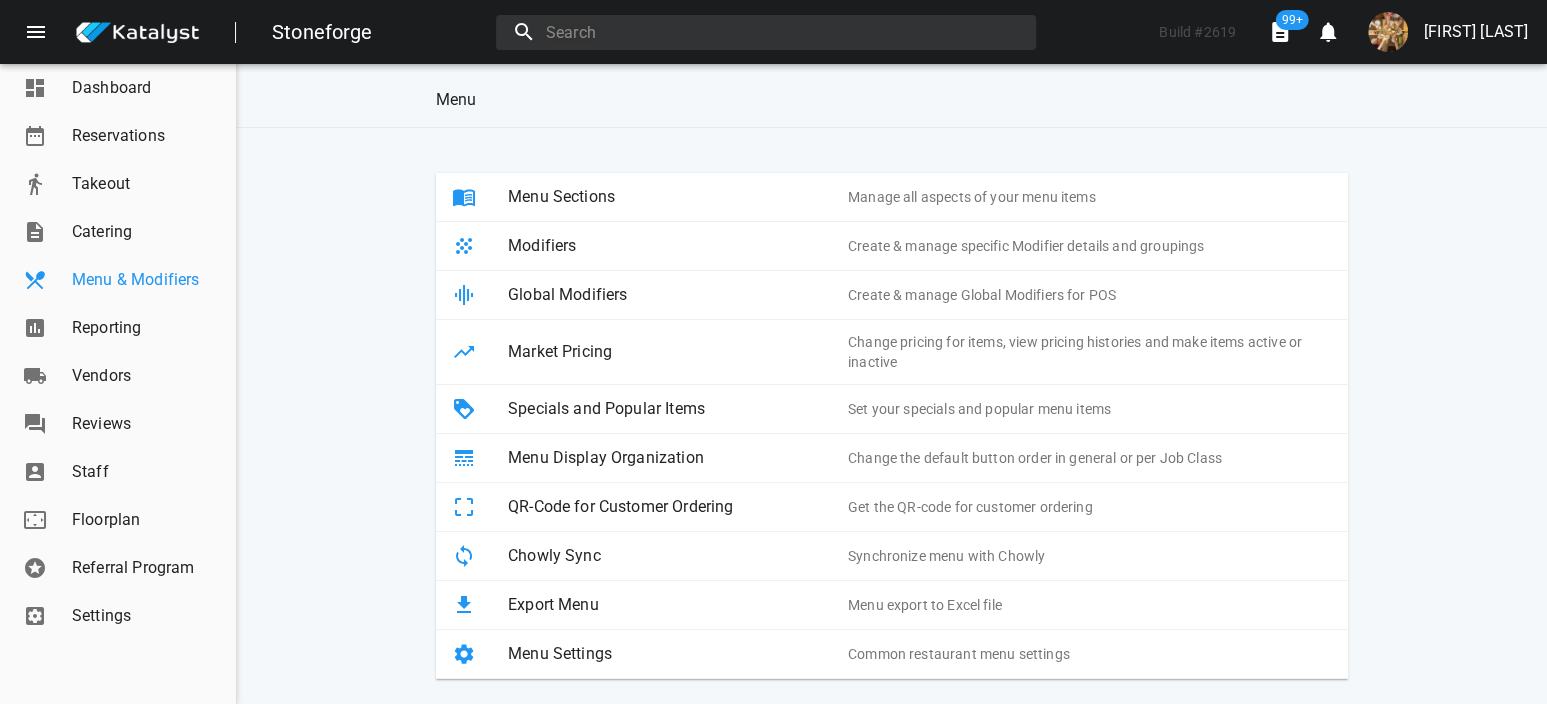 click on "Menu & Modifiers" at bounding box center [146, 280] 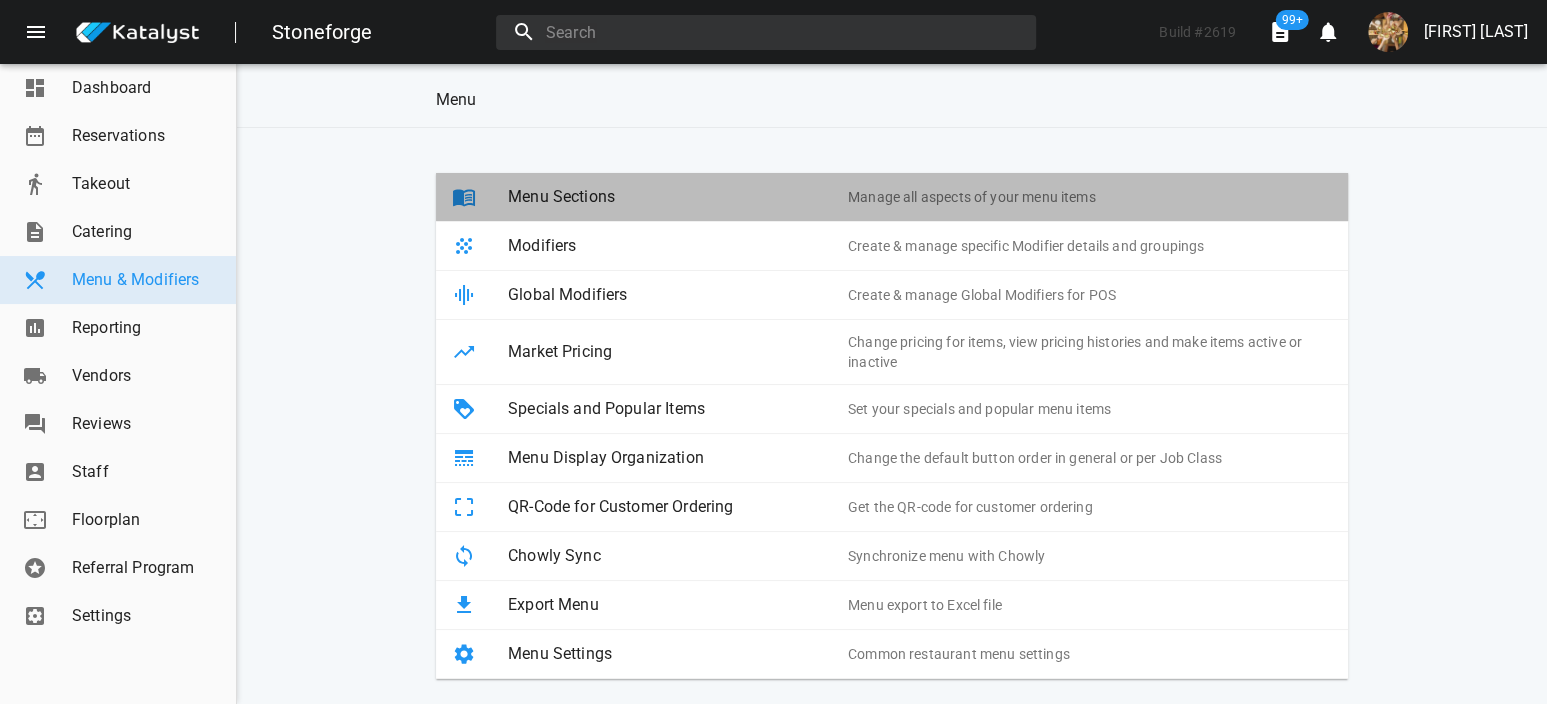 click on "Menu Sections" at bounding box center [678, 197] 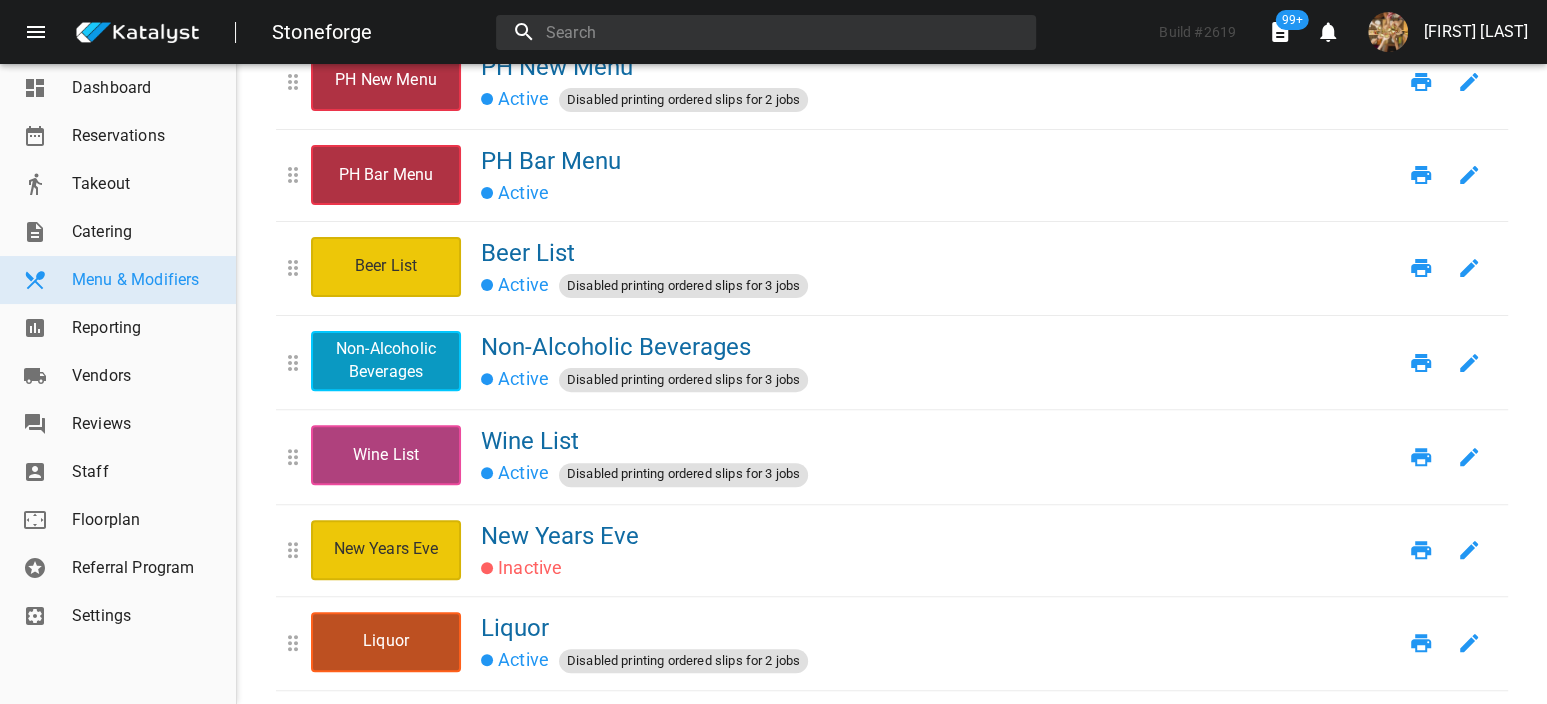 scroll, scrollTop: 666, scrollLeft: 0, axis: vertical 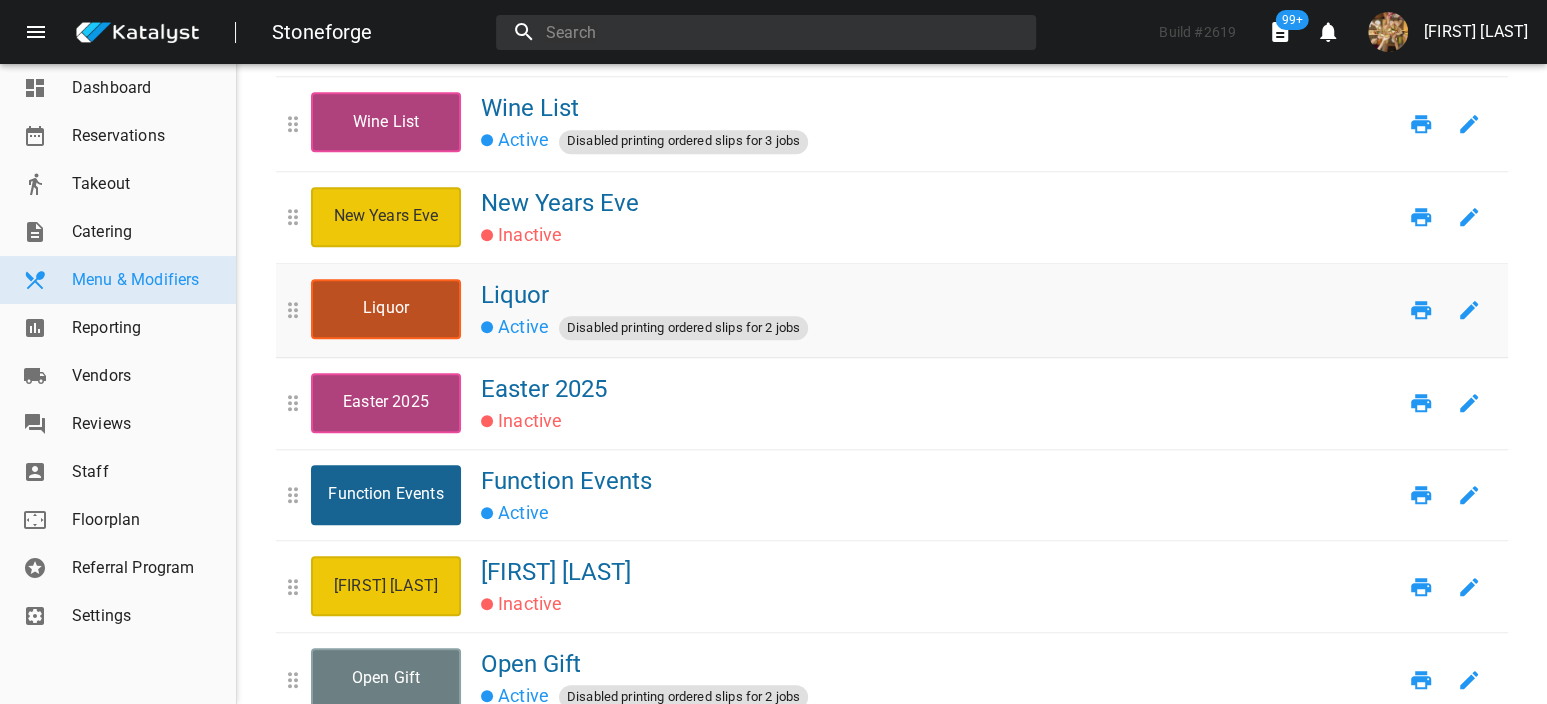 click on "Liquor" at bounding box center [386, 309] 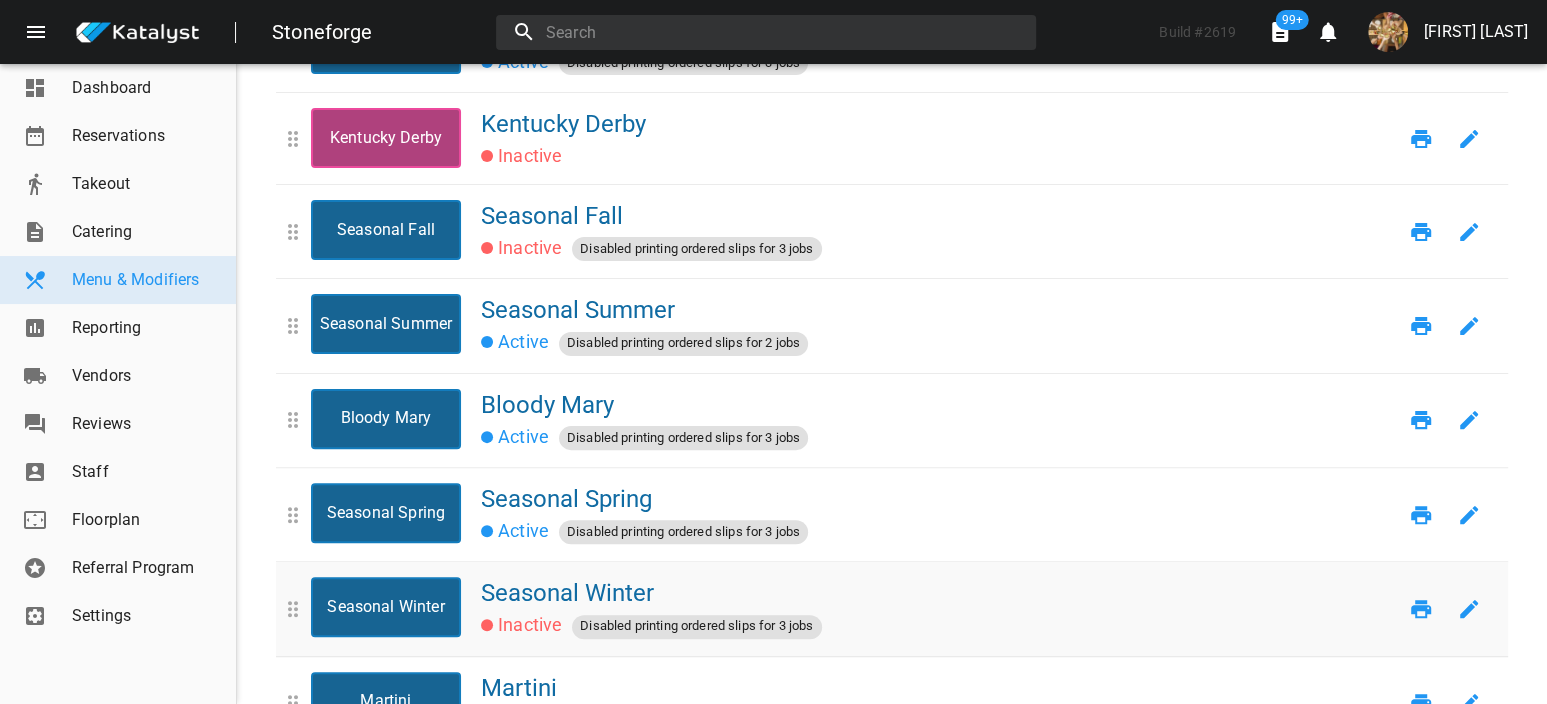 scroll, scrollTop: 0, scrollLeft: 0, axis: both 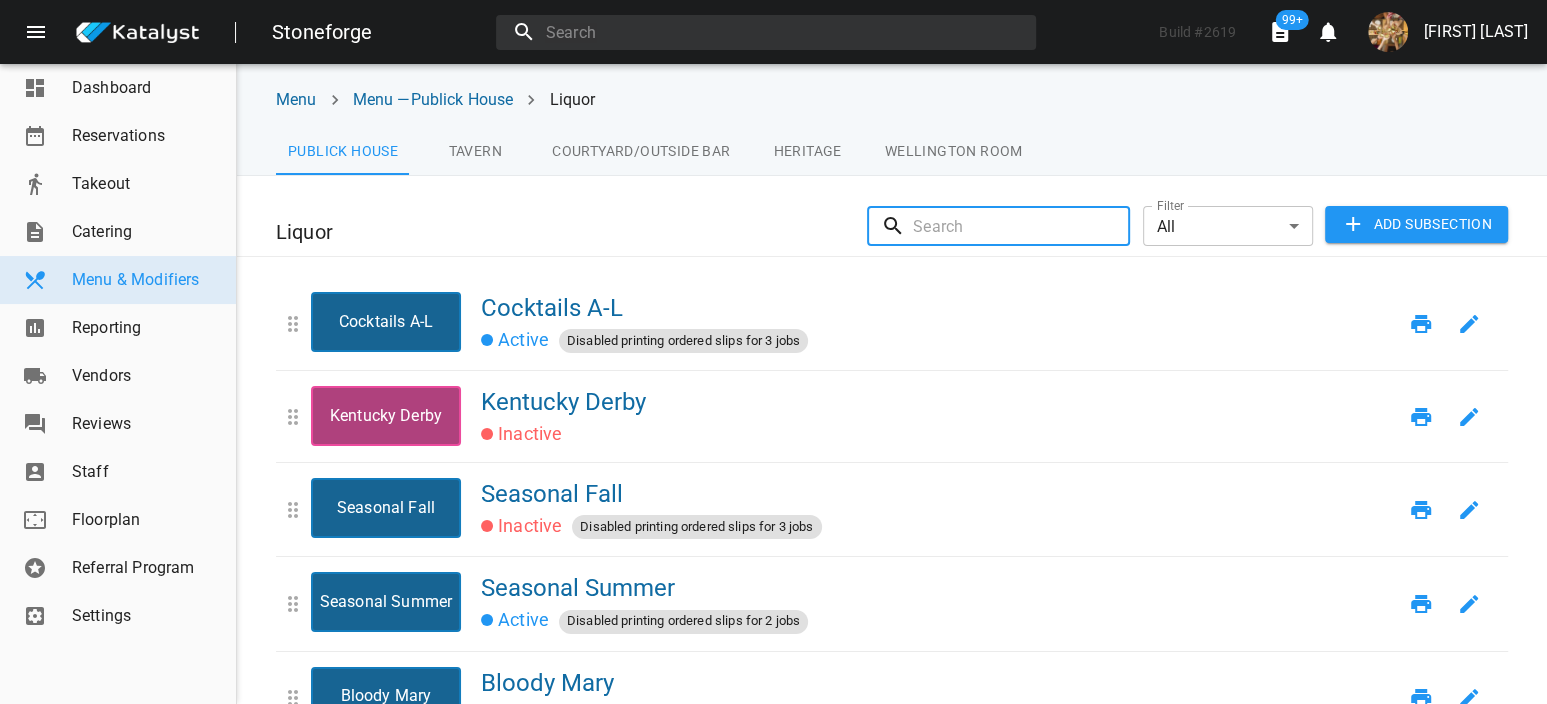 click at bounding box center [1021, 226] 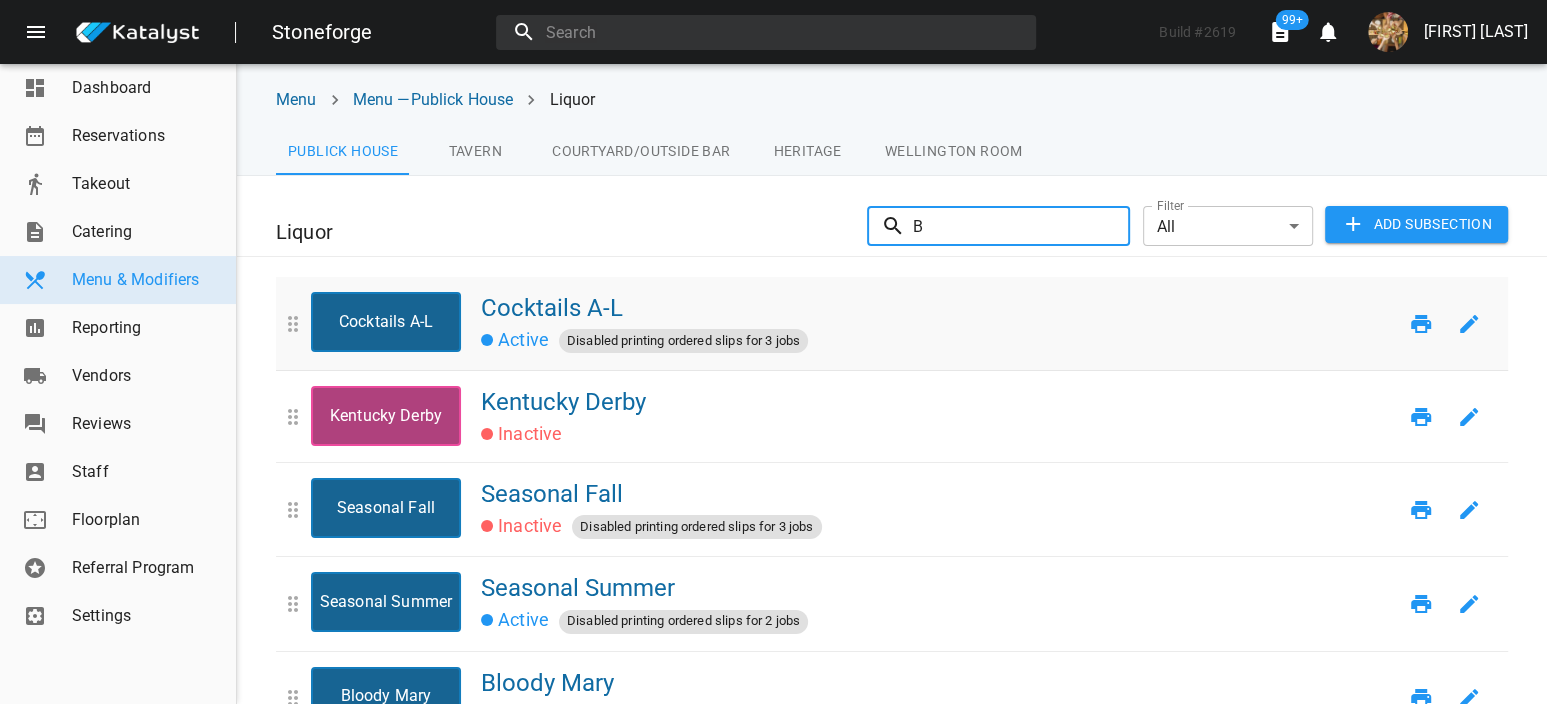 type on "B" 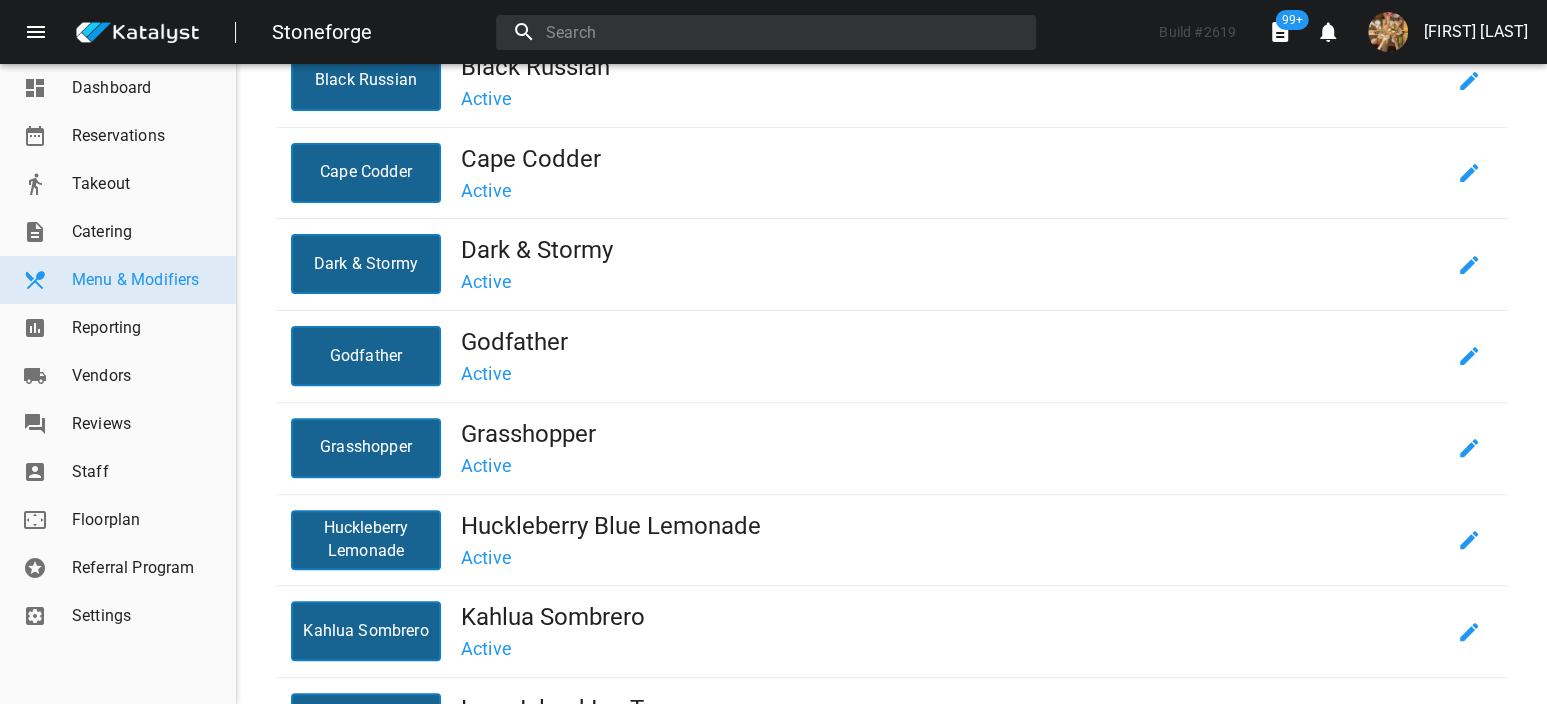 scroll, scrollTop: 0, scrollLeft: 0, axis: both 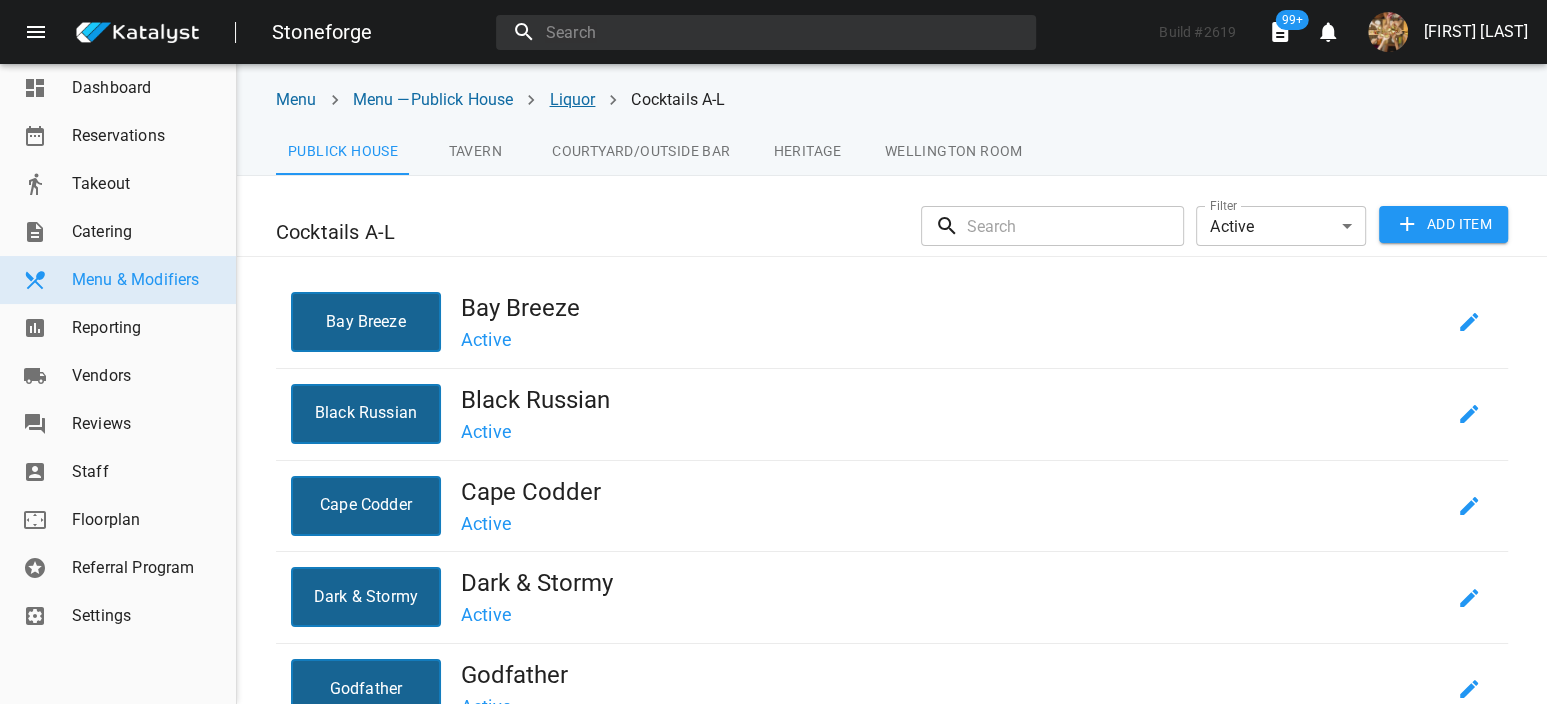 click on "Liquor" at bounding box center [572, 99] 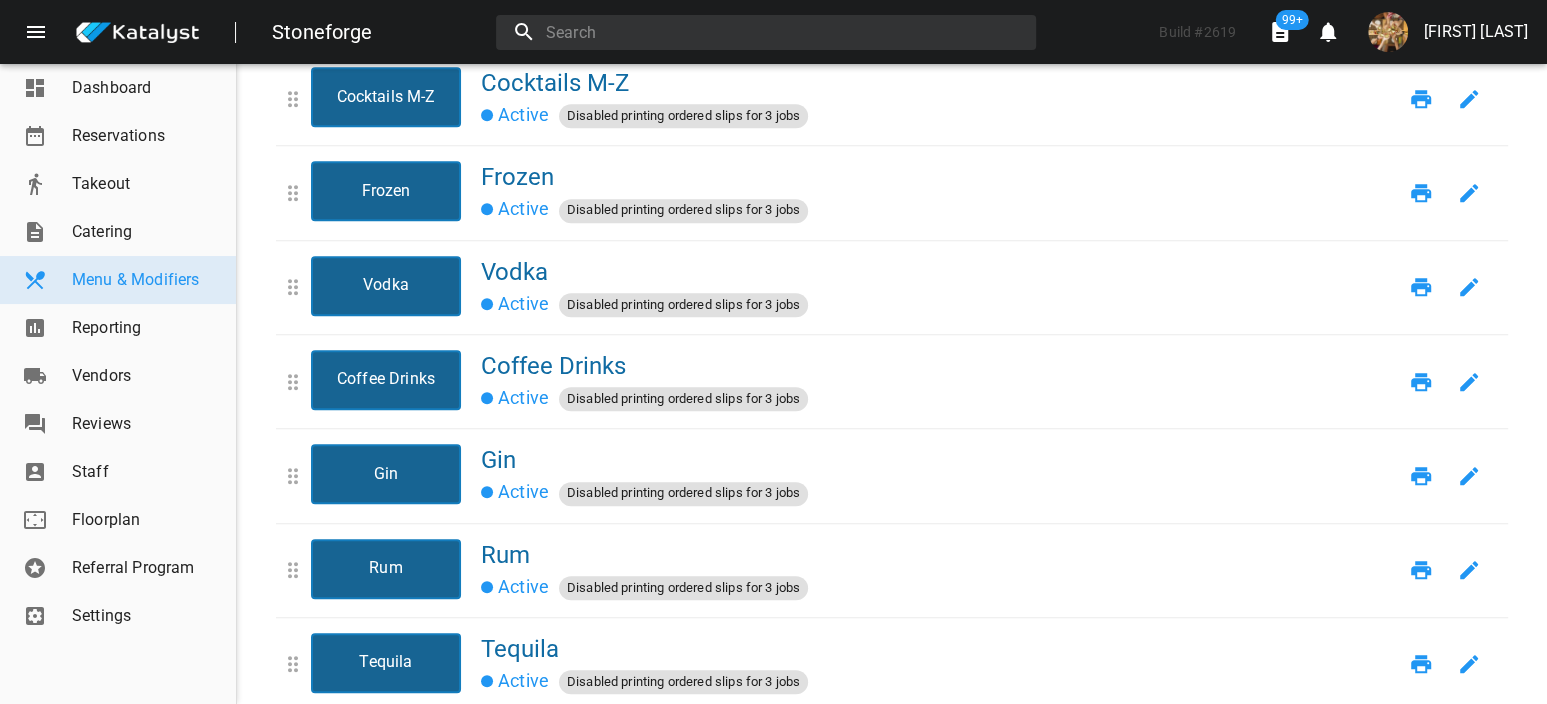 scroll, scrollTop: 1000, scrollLeft: 0, axis: vertical 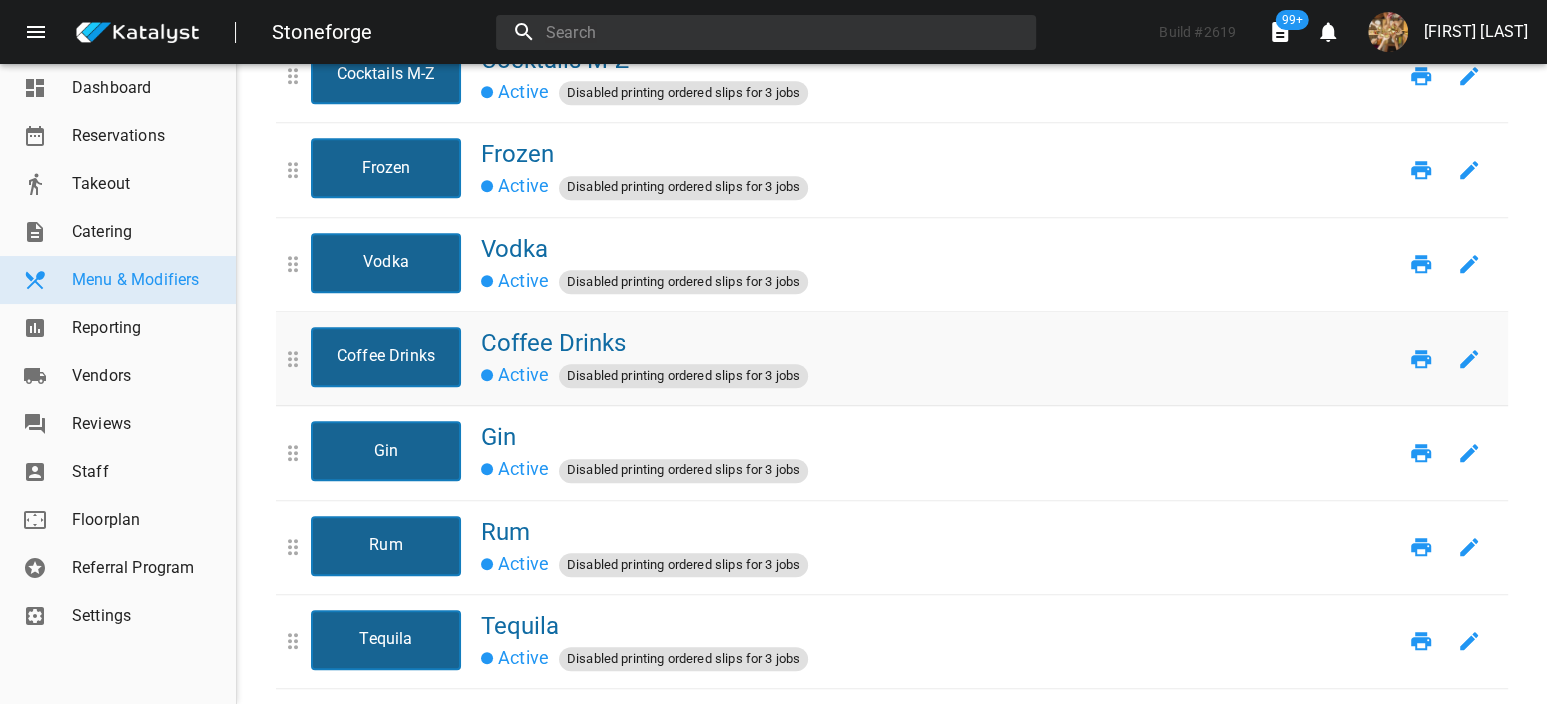 click on "Coffee Drinks" at bounding box center [386, 357] 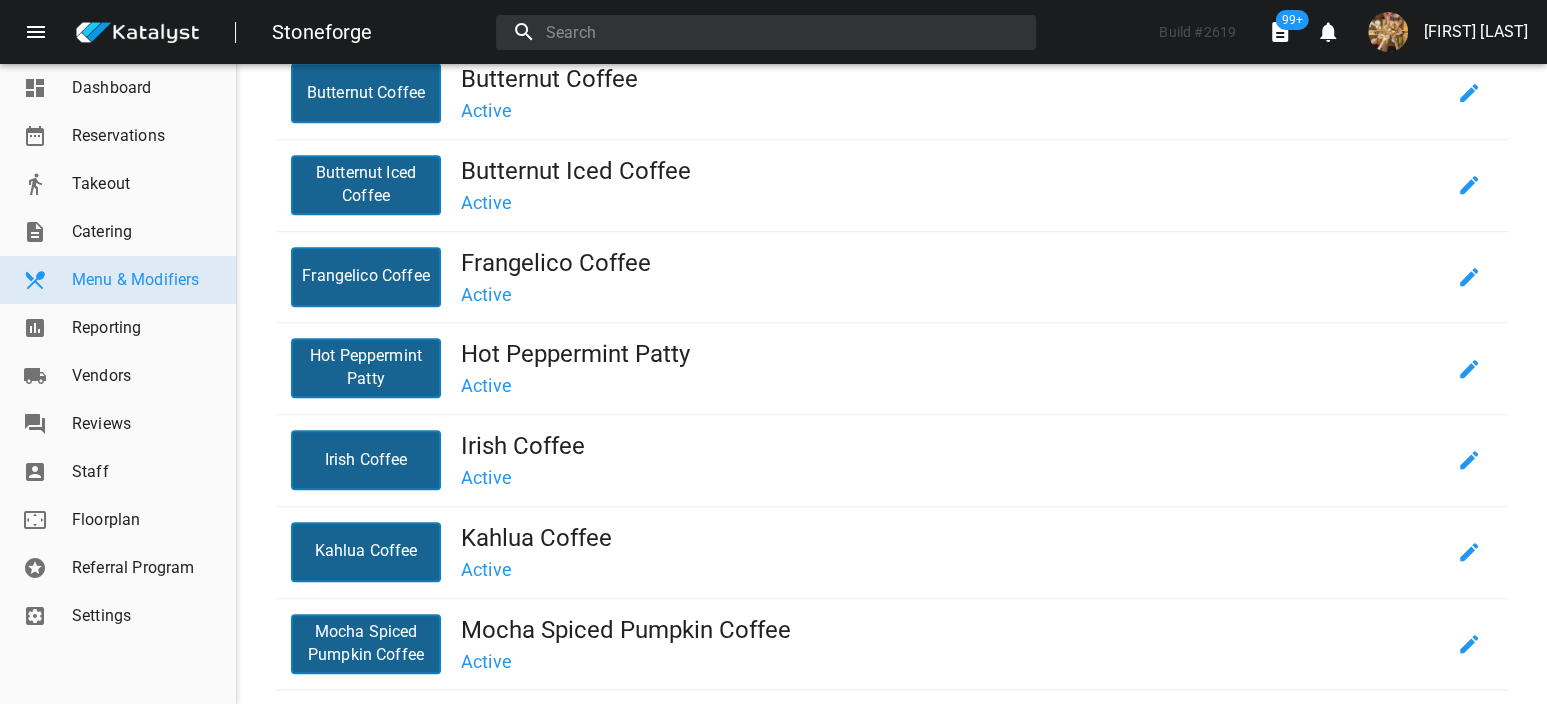 scroll, scrollTop: 222, scrollLeft: 0, axis: vertical 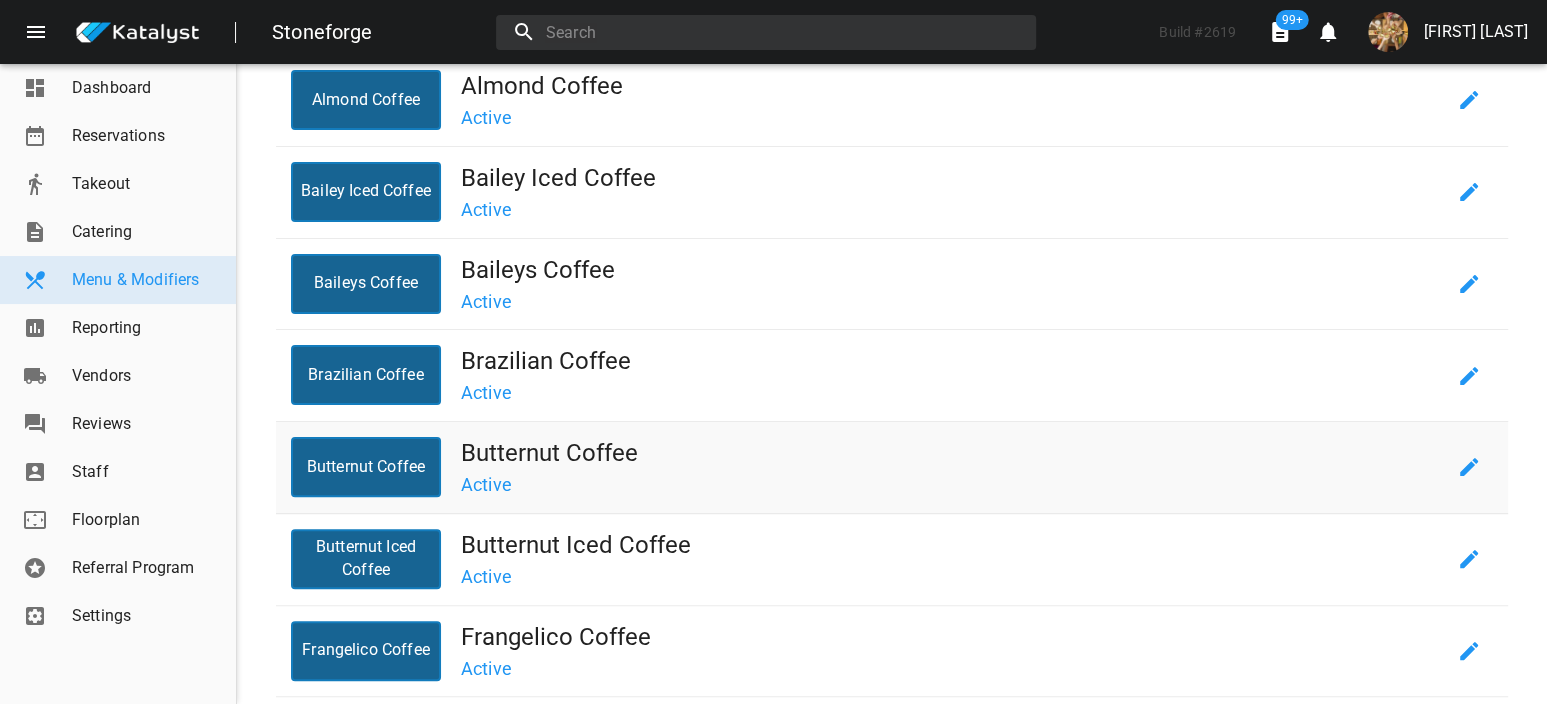 click on "Butternut Coffee" at bounding box center (366, 467) 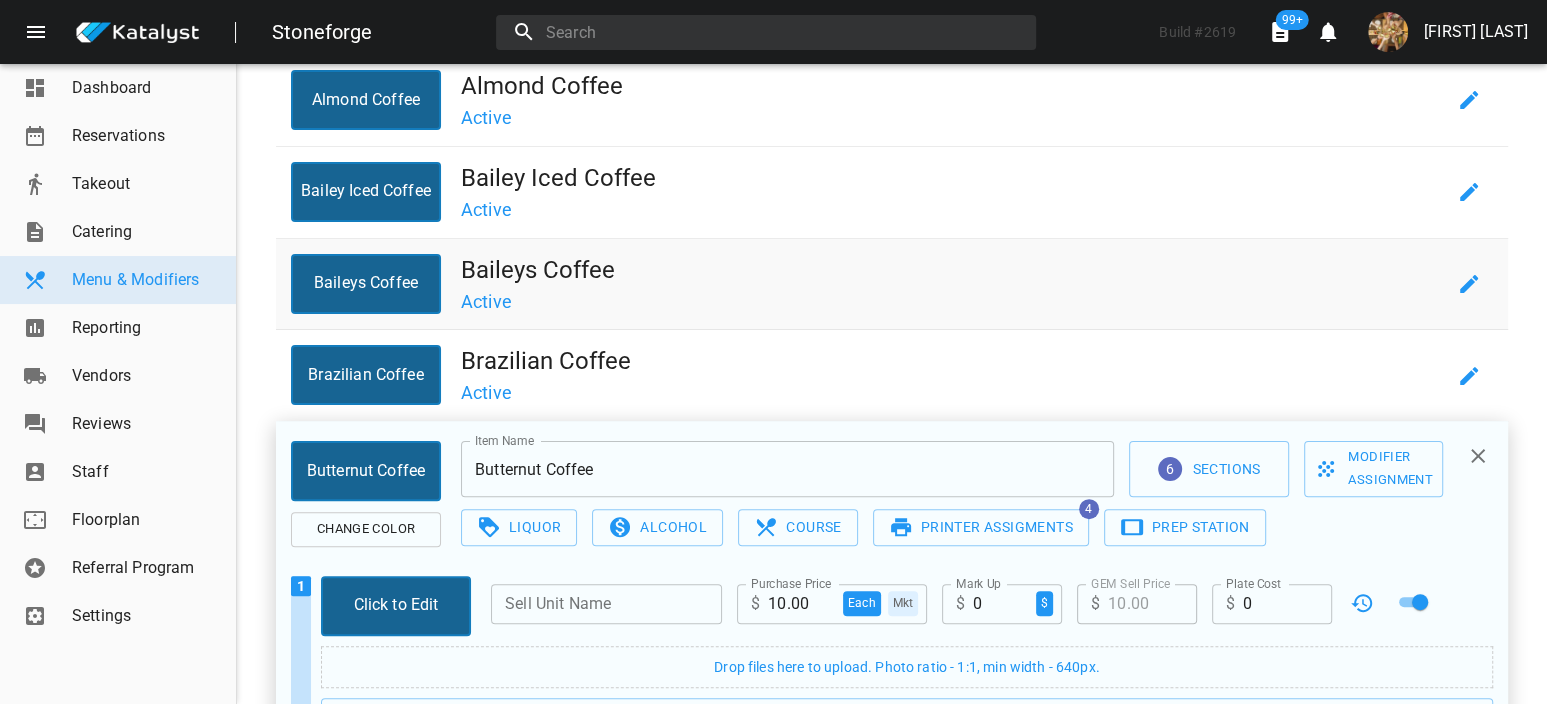 scroll, scrollTop: 0, scrollLeft: 0, axis: both 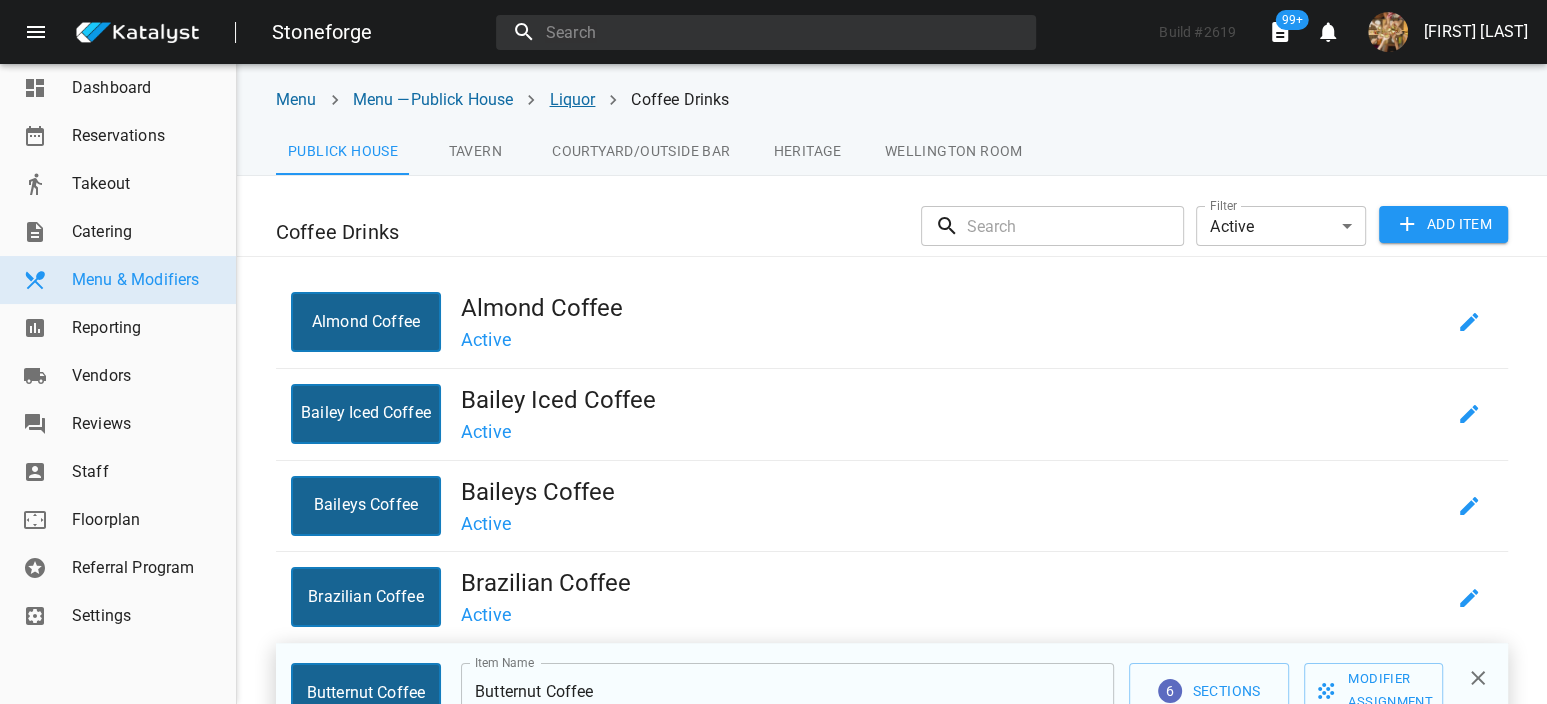 click on "Liquor" at bounding box center (572, 99) 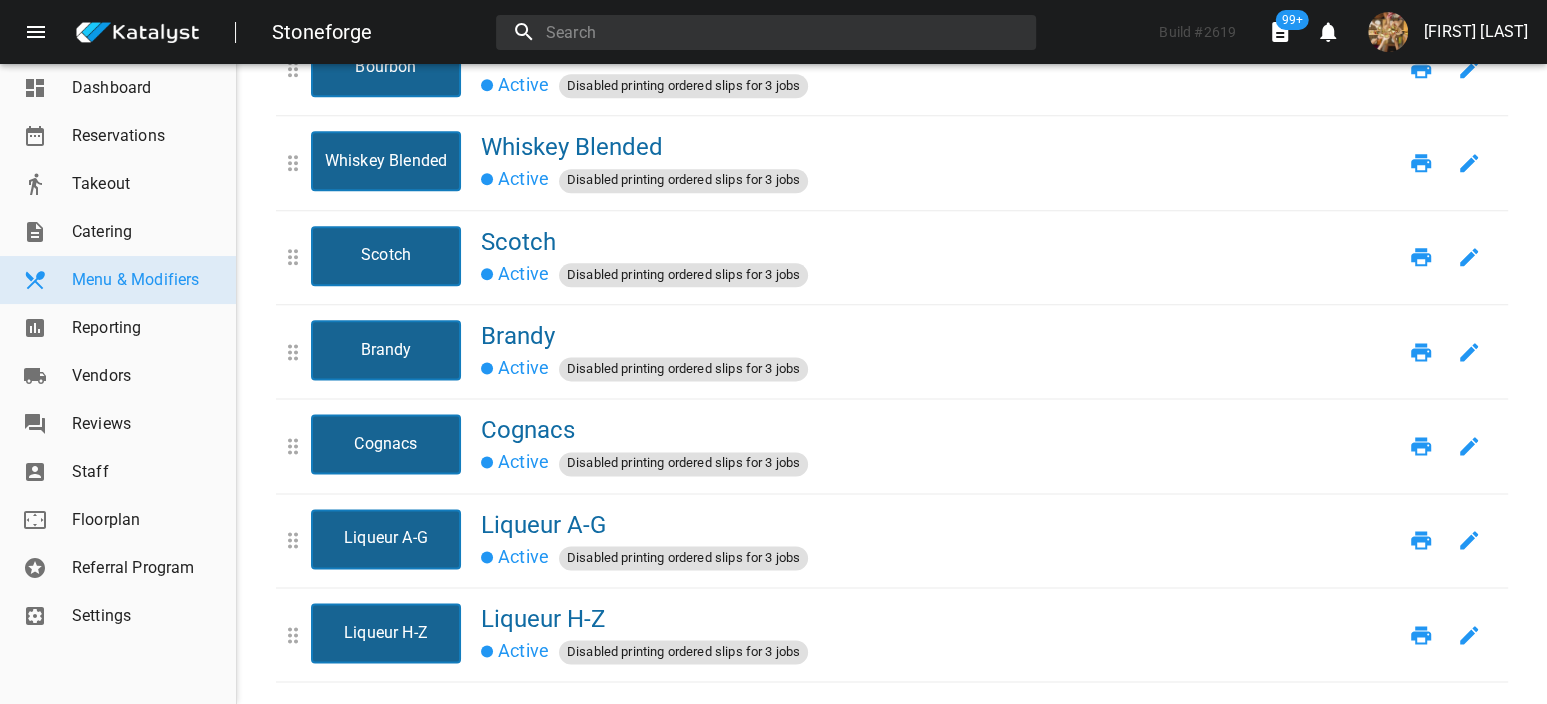 scroll, scrollTop: 1706, scrollLeft: 0, axis: vertical 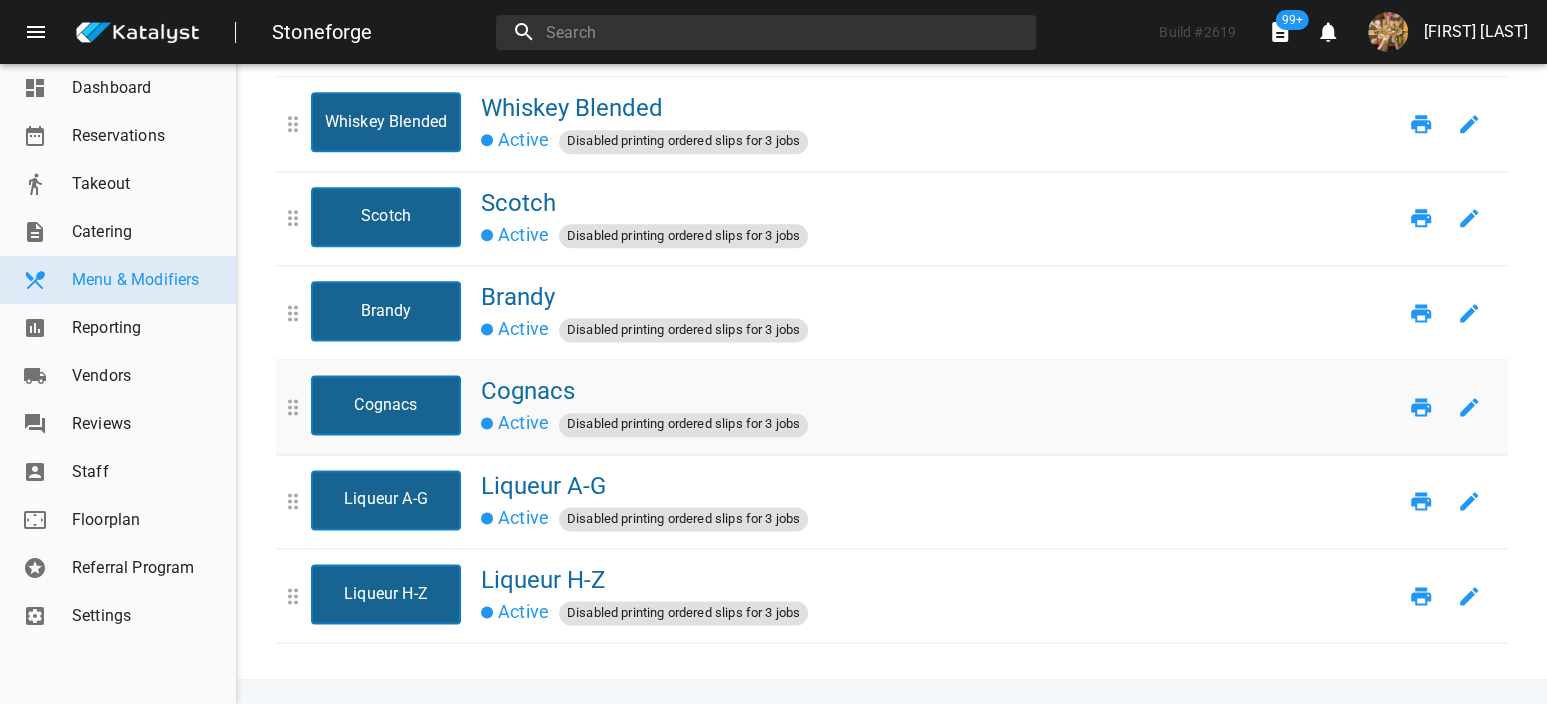 click on "Cognacs" at bounding box center (386, 405) 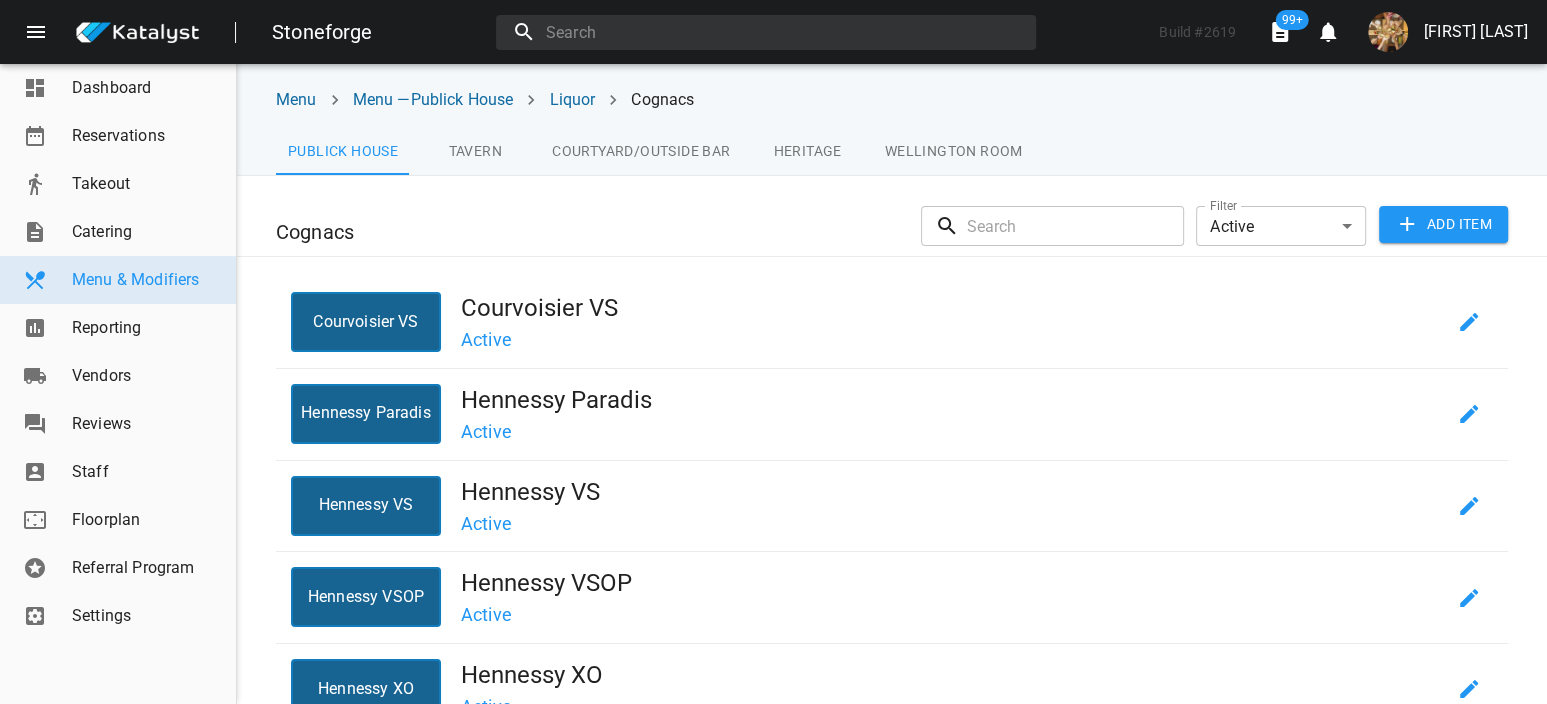 scroll, scrollTop: 0, scrollLeft: 0, axis: both 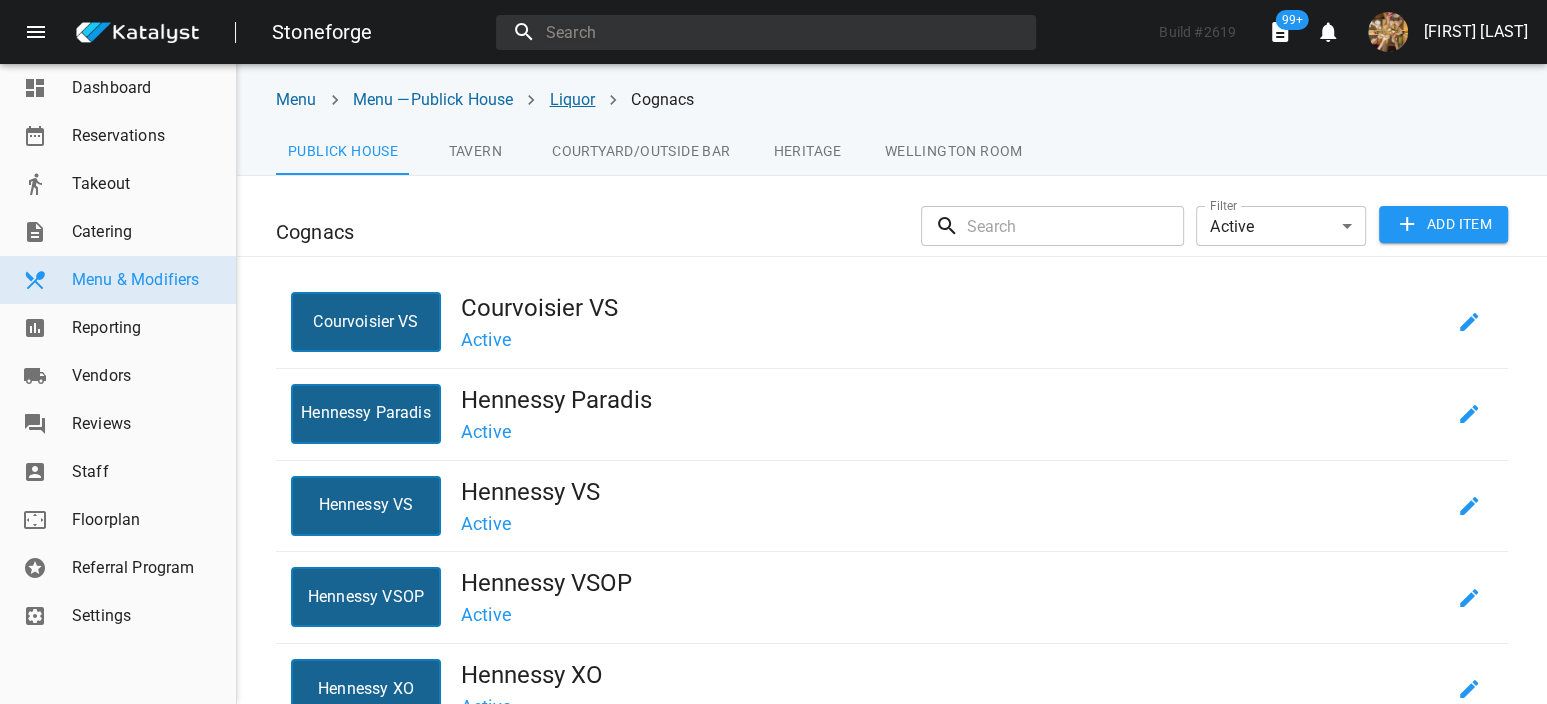 click on "Liquor" at bounding box center (572, 99) 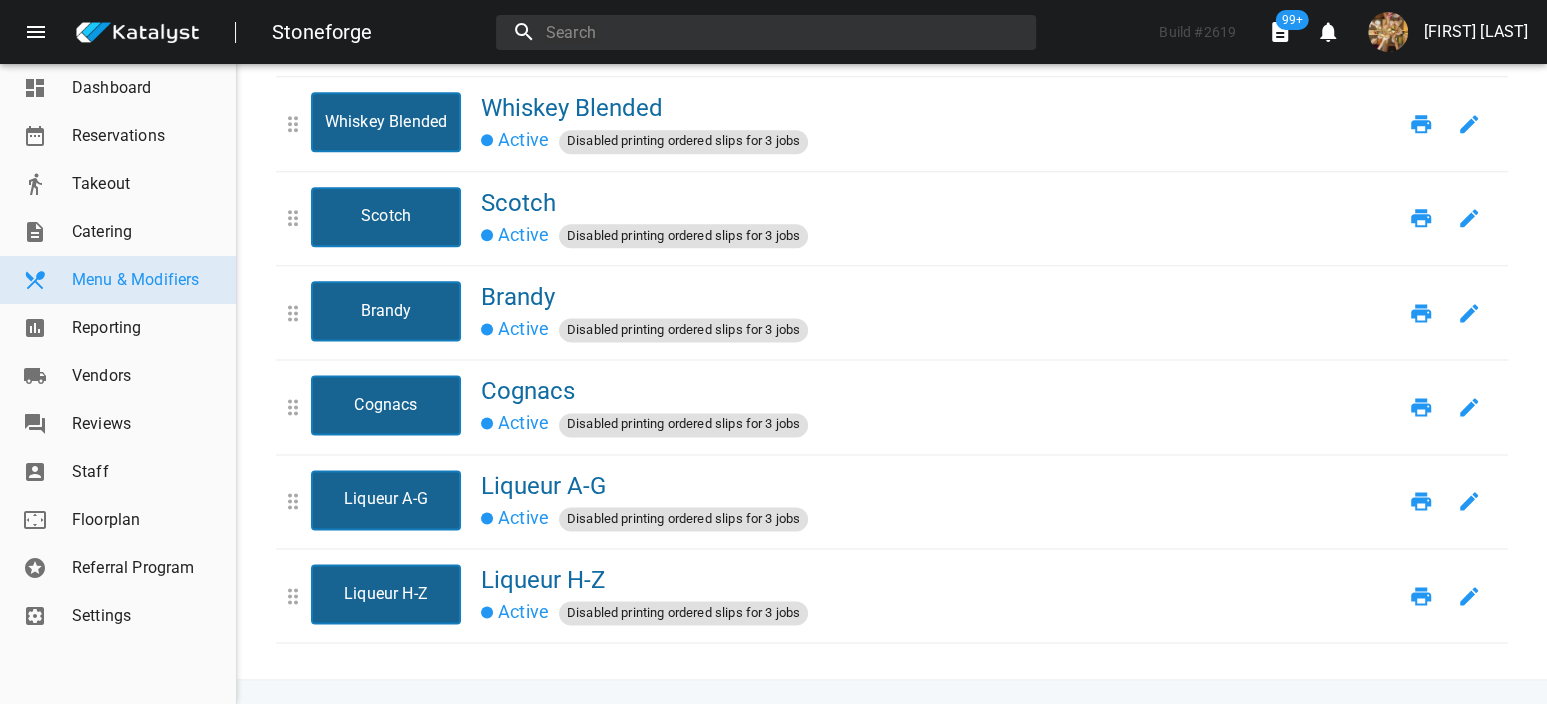 click on "Liqueur
A-G" at bounding box center (386, 500) 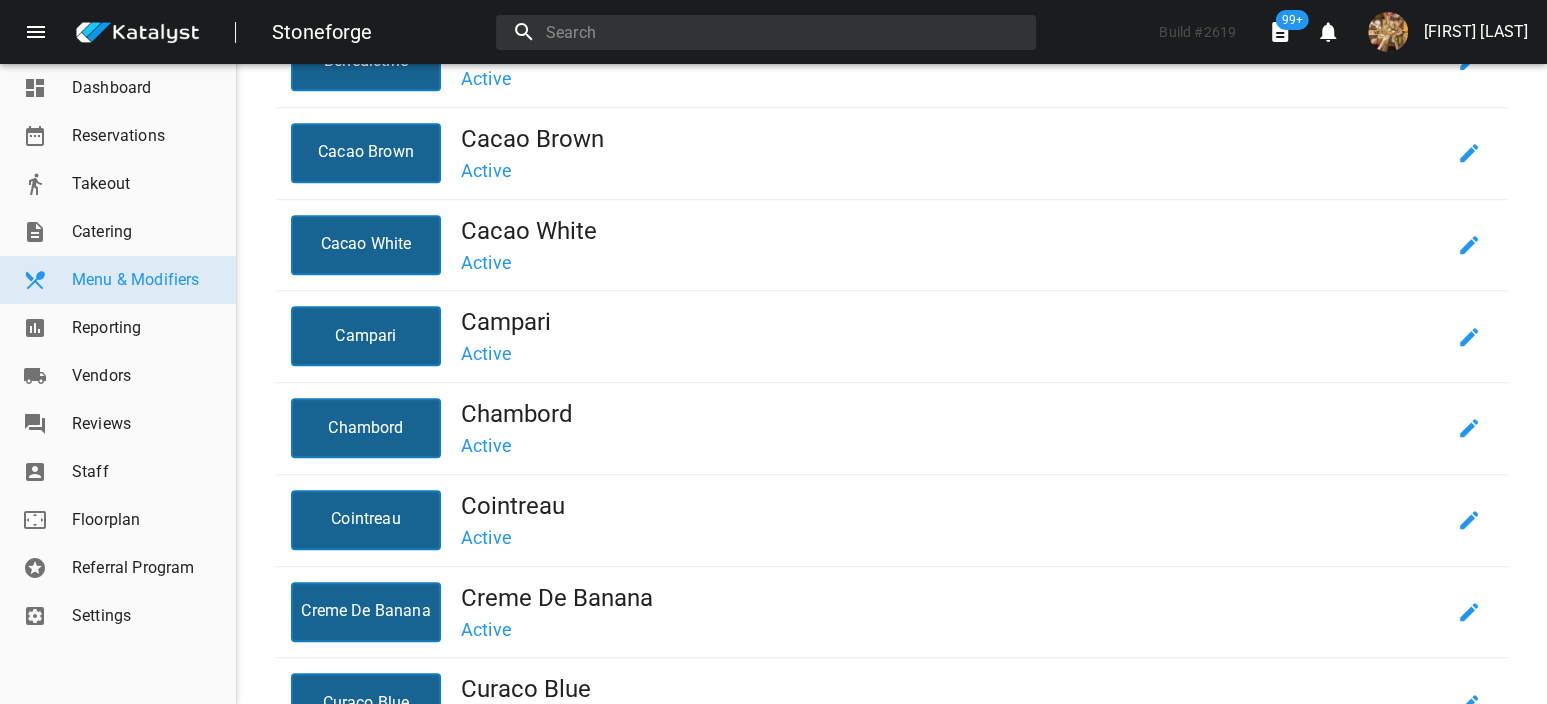 scroll, scrollTop: 349, scrollLeft: 0, axis: vertical 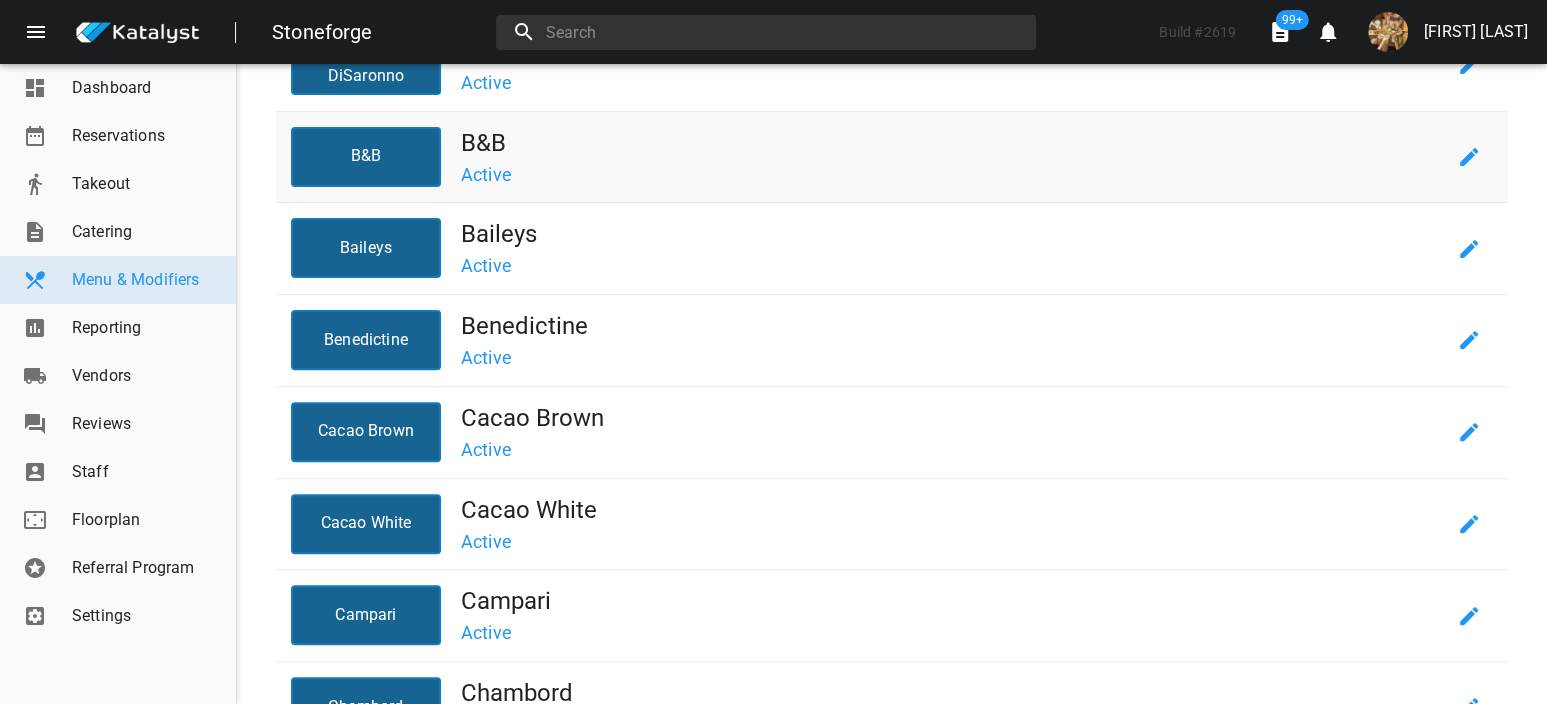 click on "B&B" at bounding box center (366, 157) 